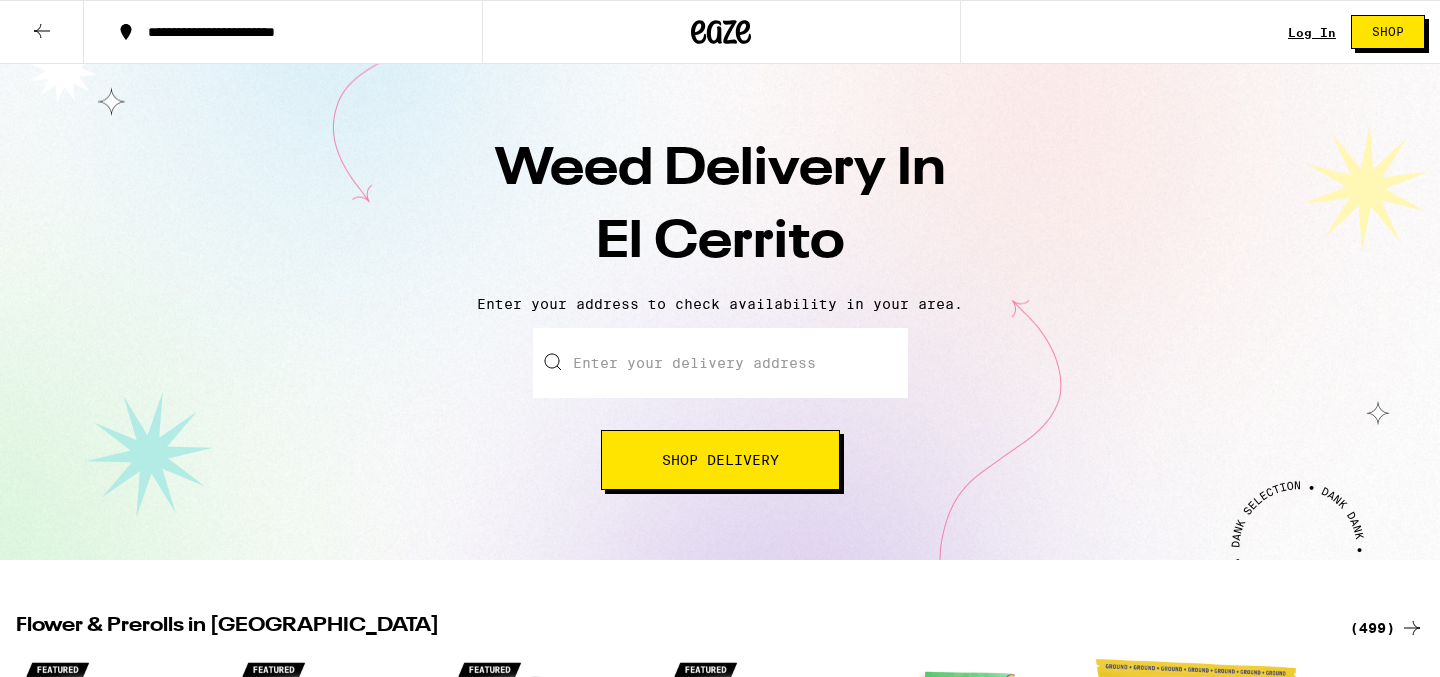 scroll, scrollTop: 0, scrollLeft: 0, axis: both 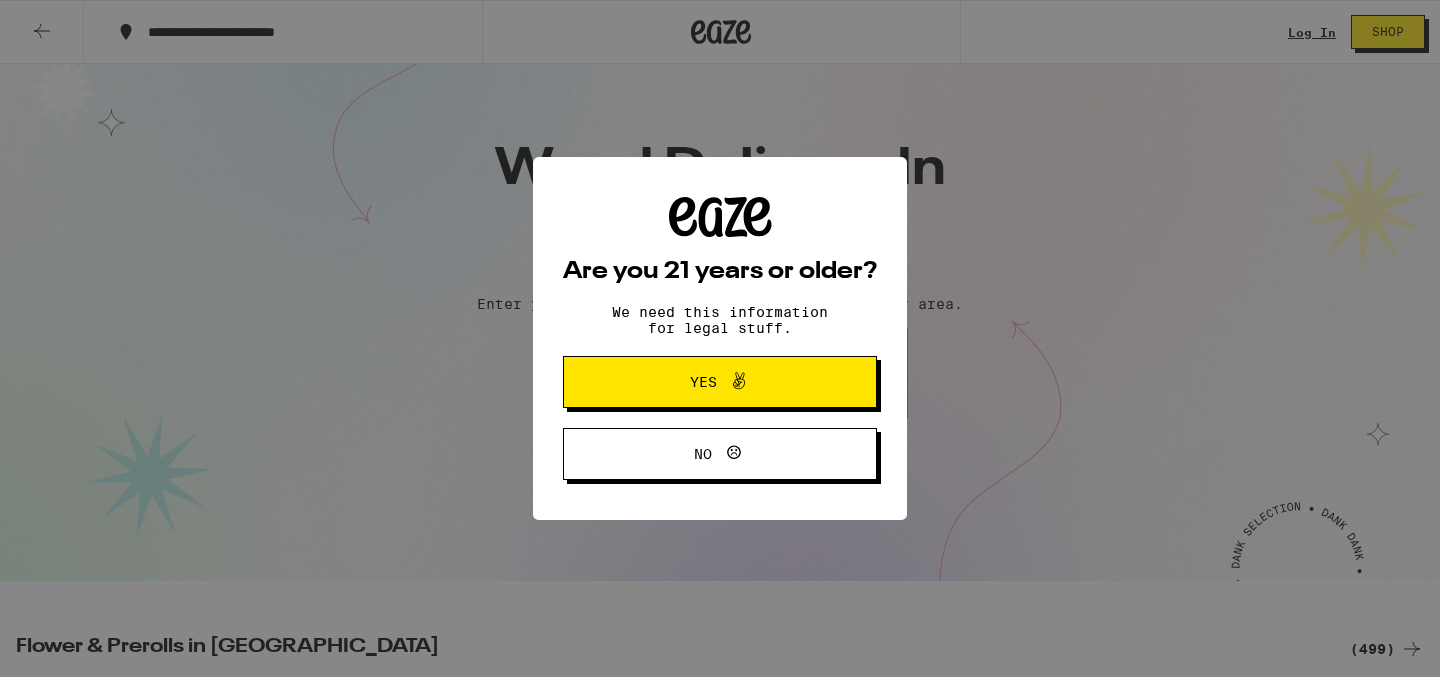 click on "Are you 21 years or older? We need this information for legal stuff. Yes No" at bounding box center (720, 338) 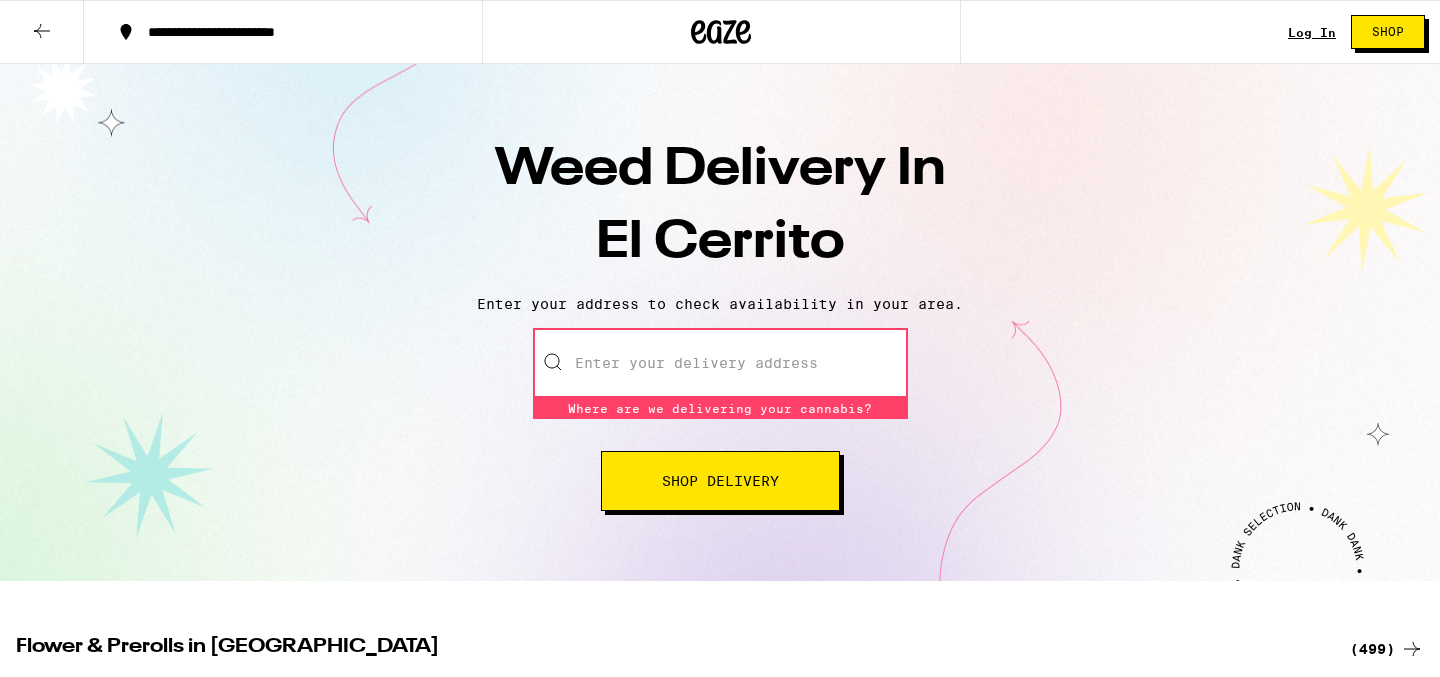 scroll, scrollTop: 0, scrollLeft: 0, axis: both 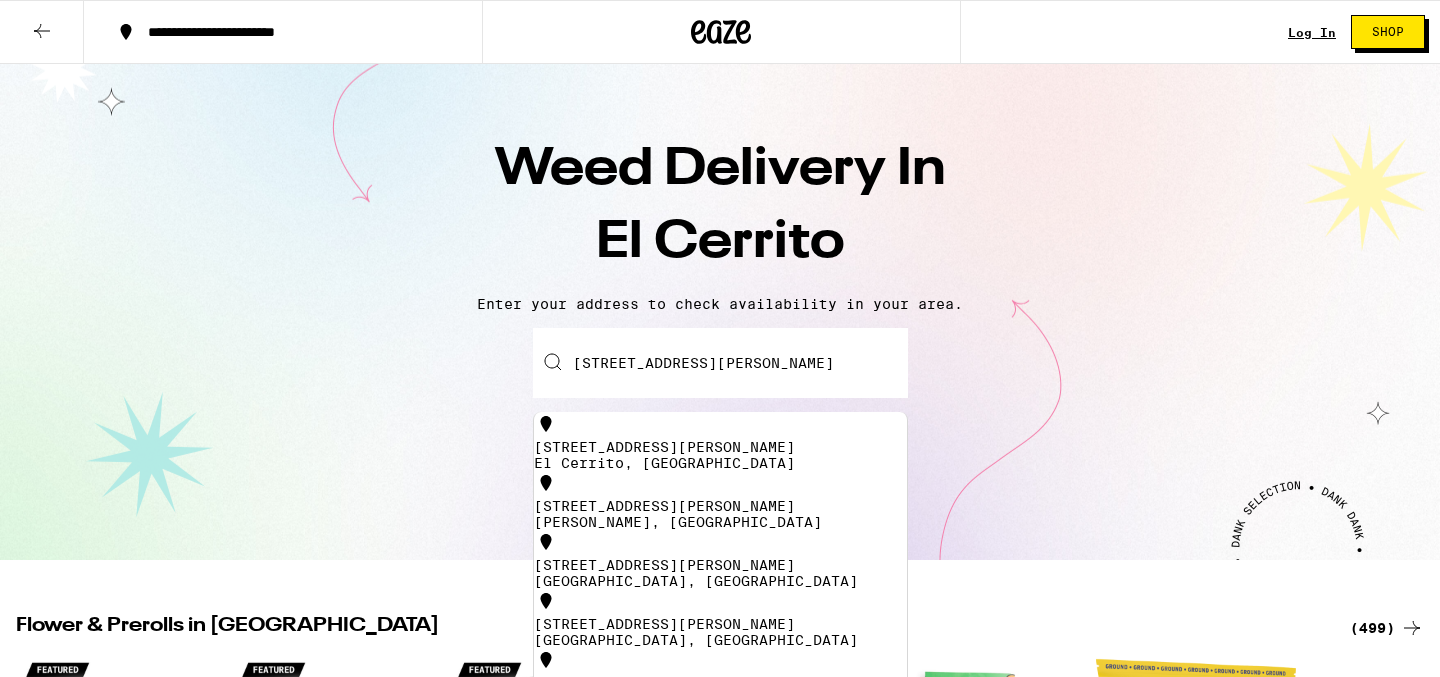 click on "6511 Gladys Avenue El Cerrito, CA" at bounding box center (720, 455) 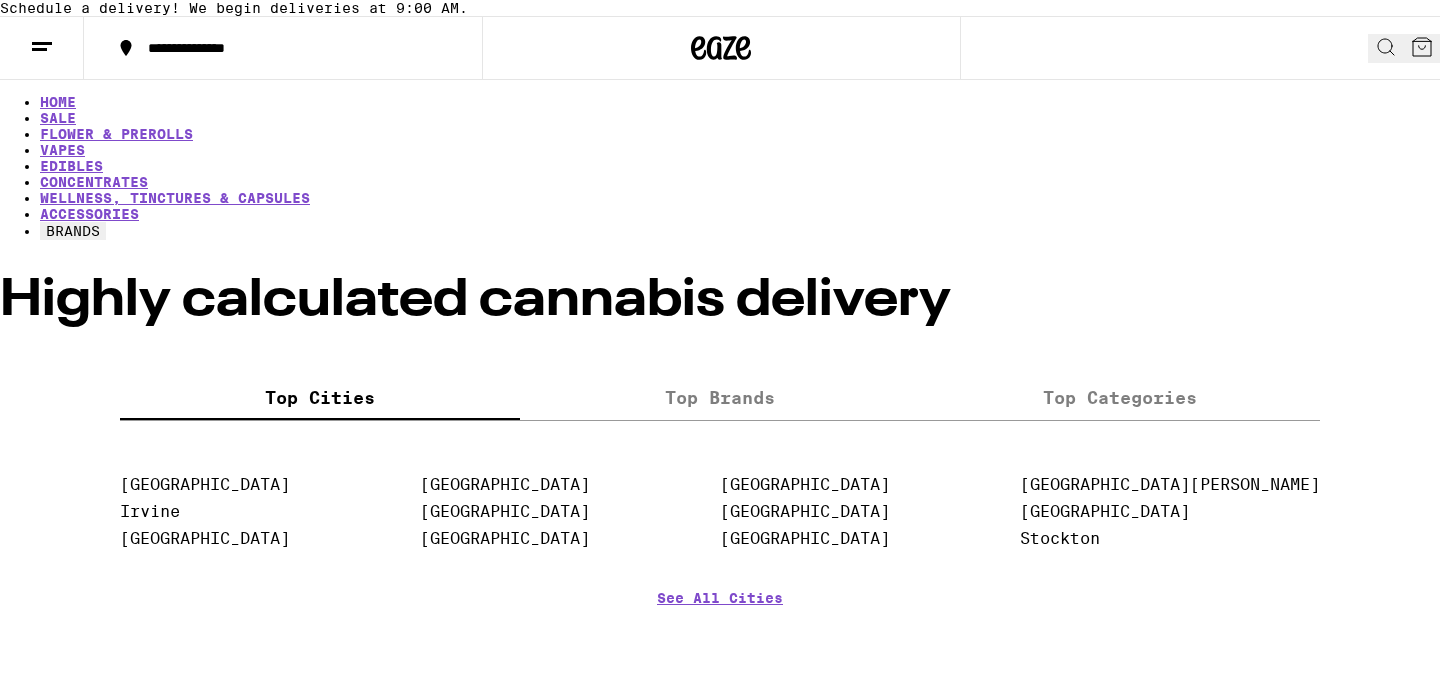 scroll, scrollTop: 0, scrollLeft: 0, axis: both 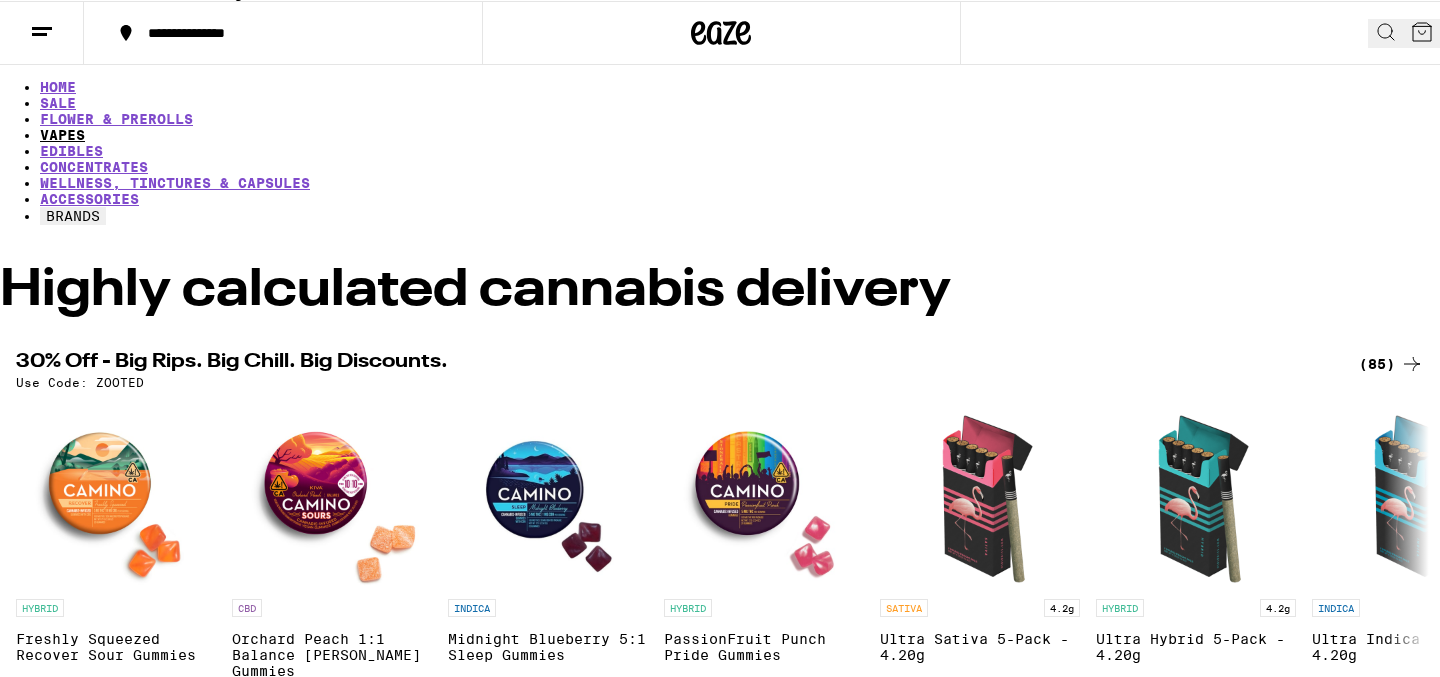 click on "VAPES" at bounding box center (62, 135) 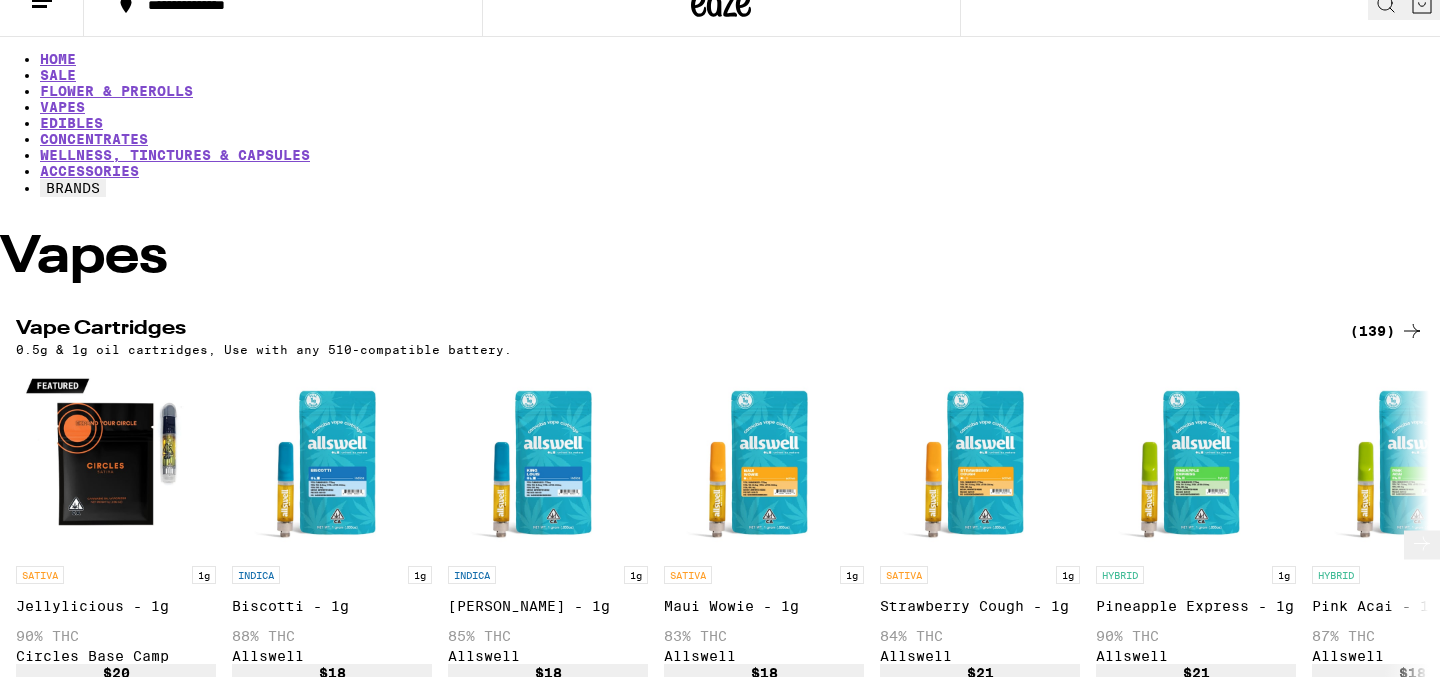 scroll, scrollTop: 0, scrollLeft: 0, axis: both 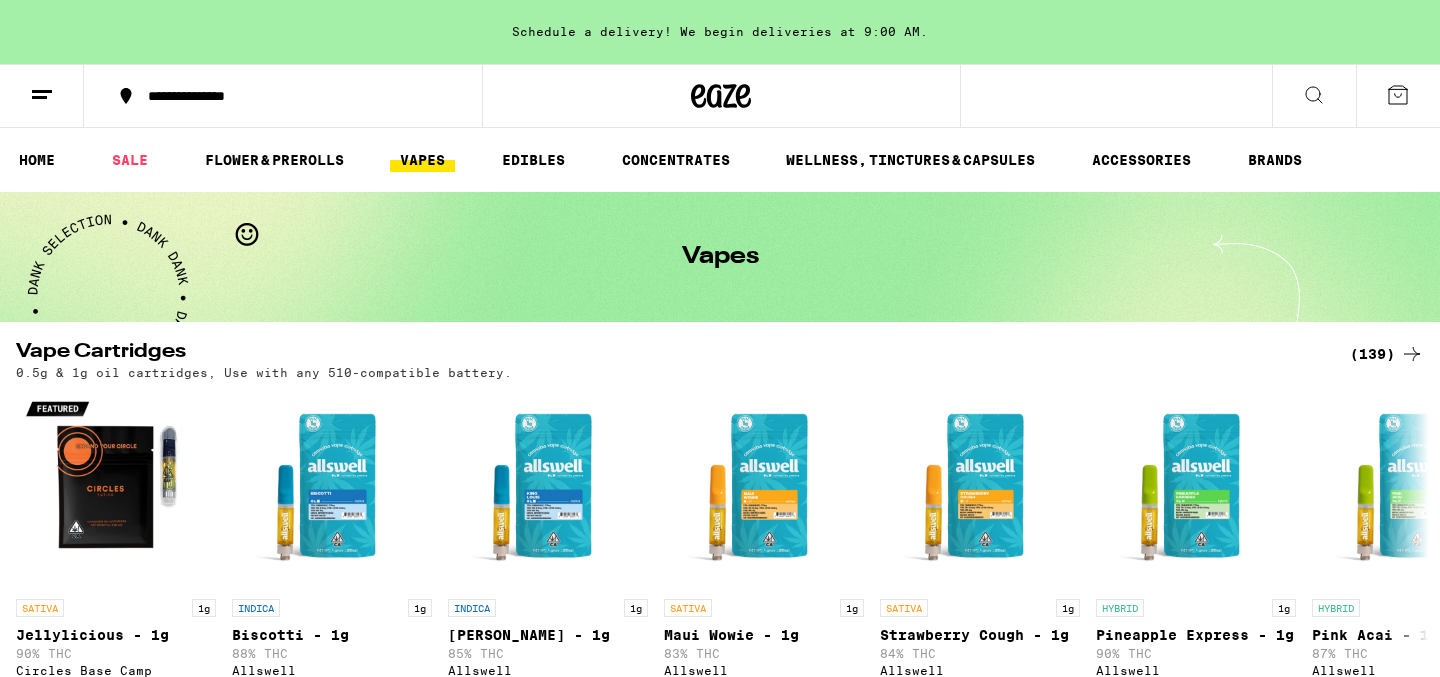 click on "(139)" at bounding box center [1387, 354] 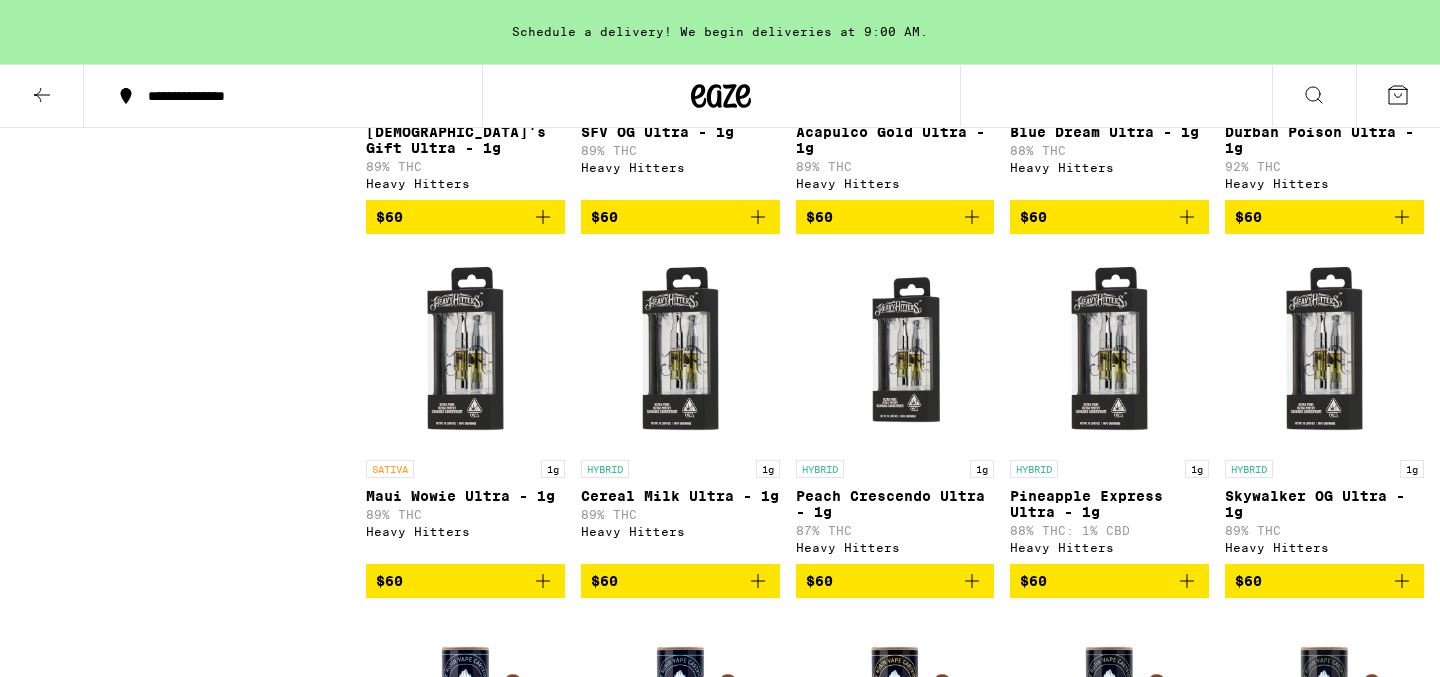scroll, scrollTop: 8828, scrollLeft: 0, axis: vertical 